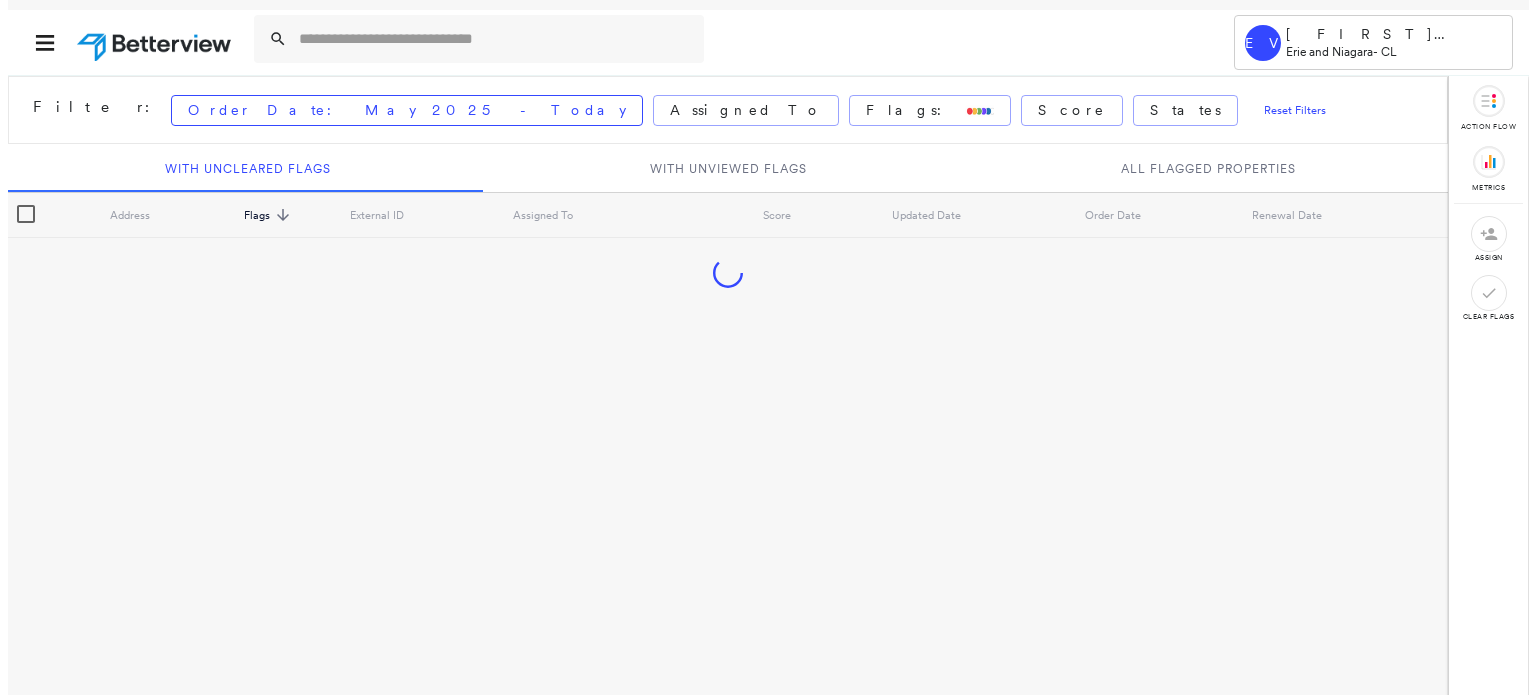 scroll, scrollTop: 0, scrollLeft: 0, axis: both 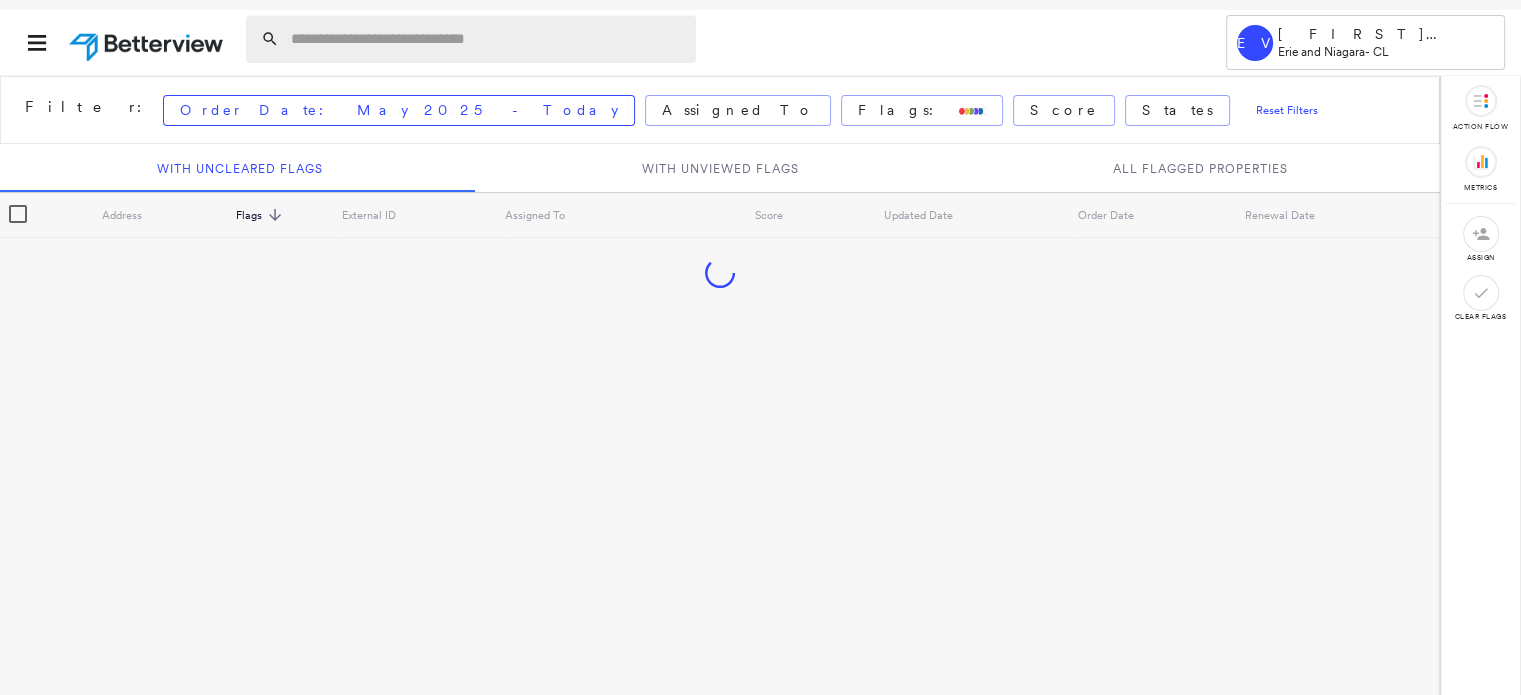click at bounding box center [487, 39] 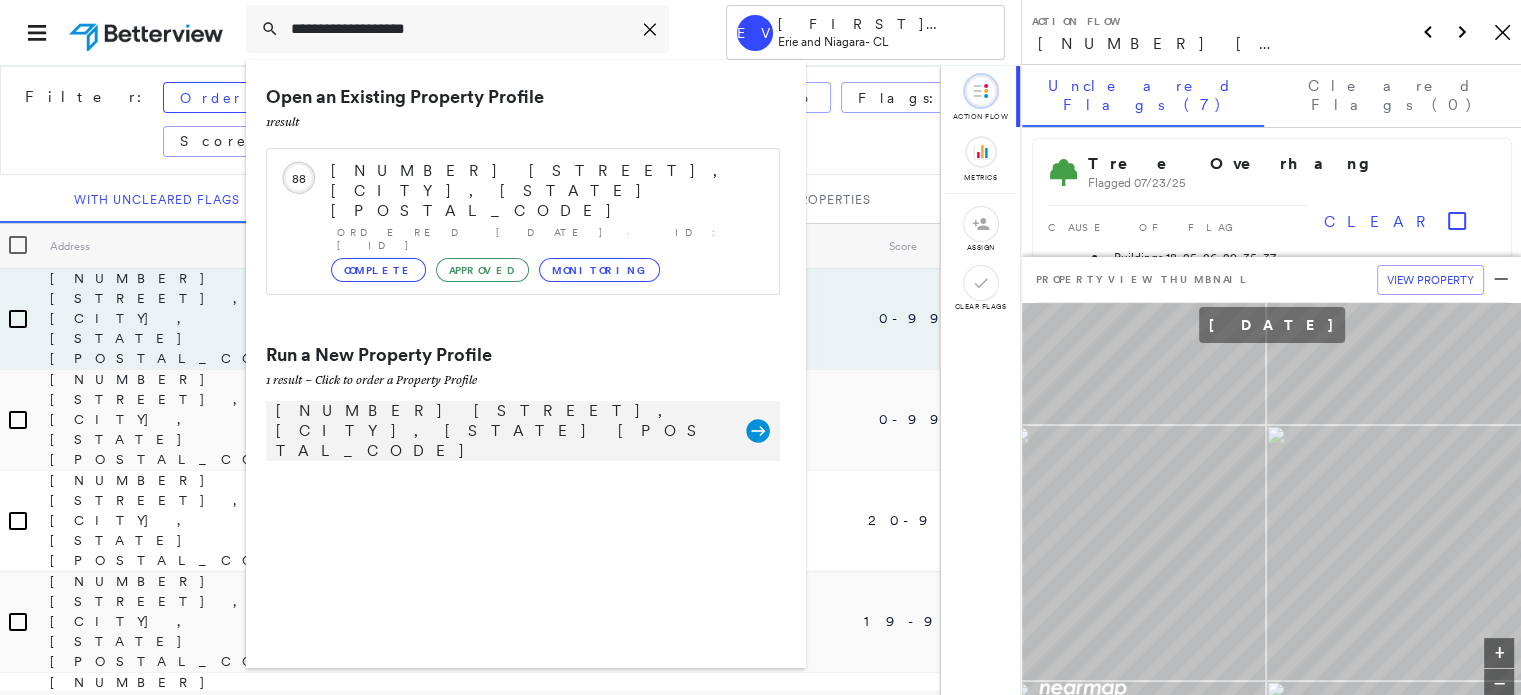 type on "**********" 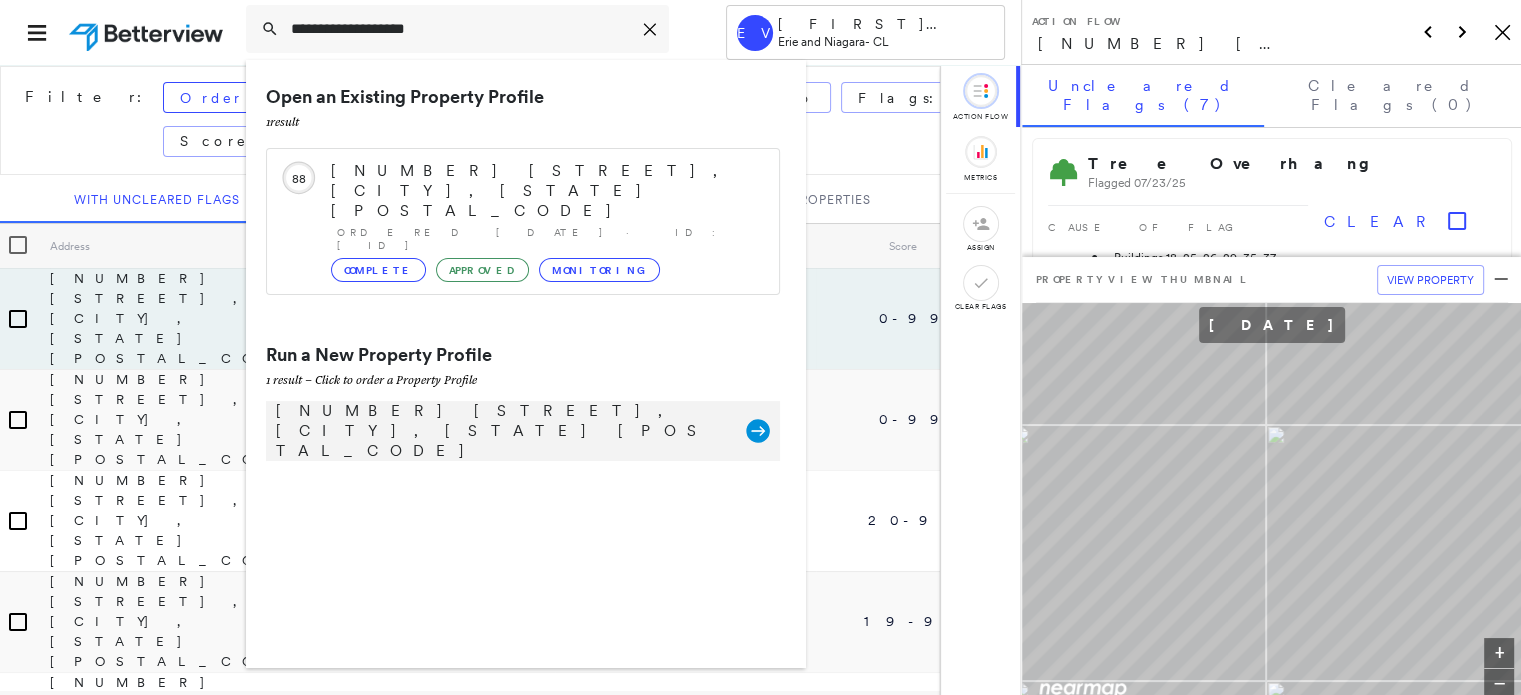 click on "[NUMBER] [STREET], [CITY], [STATE] [POSTAL_CODE]" at bounding box center [501, 431] 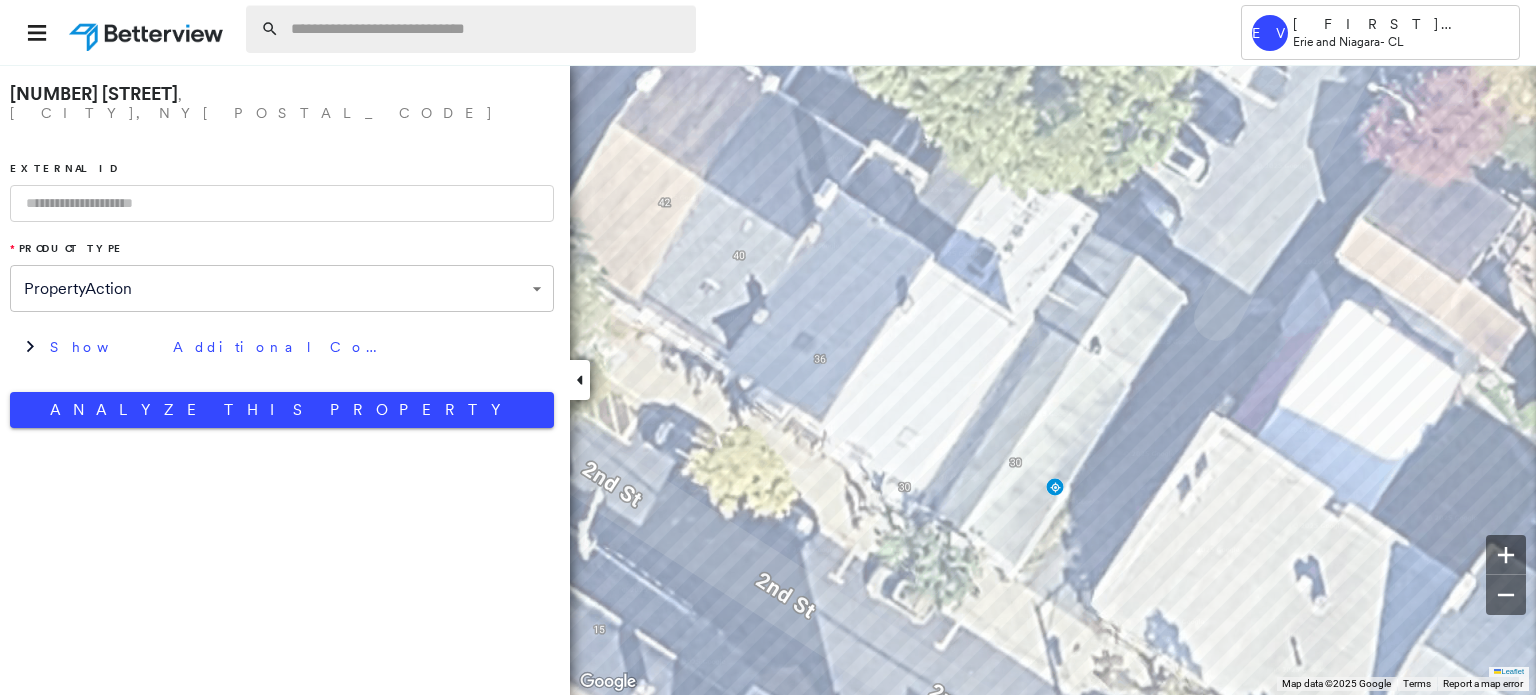click at bounding box center [487, 29] 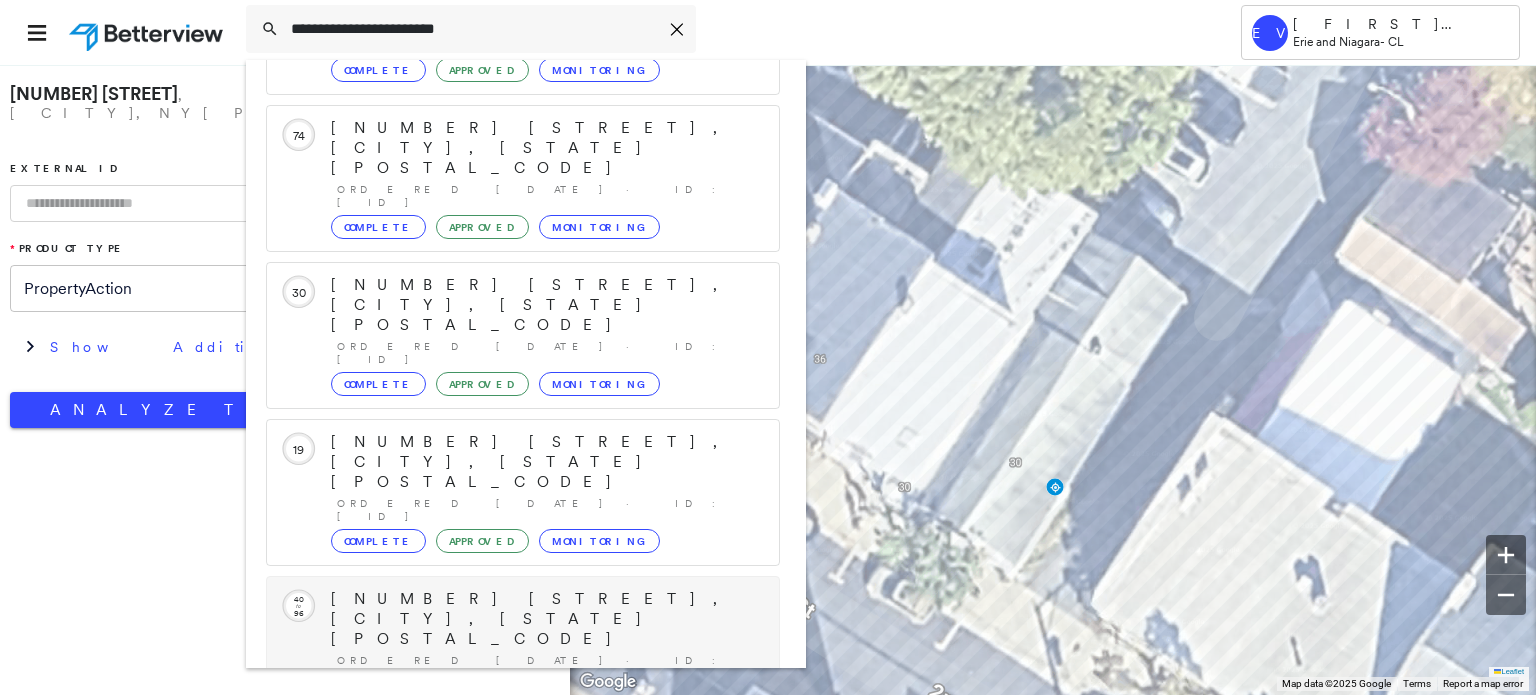 scroll, scrollTop: 208, scrollLeft: 0, axis: vertical 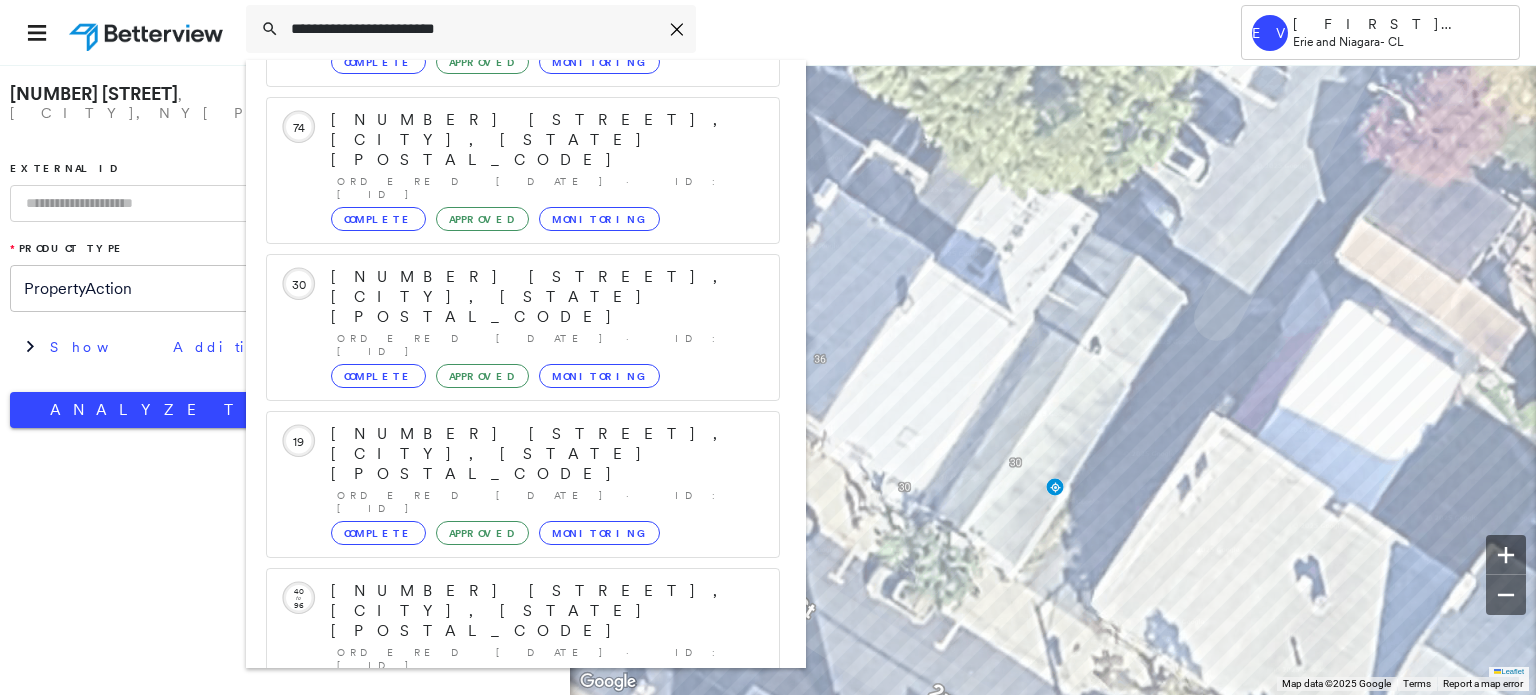 type on "**********" 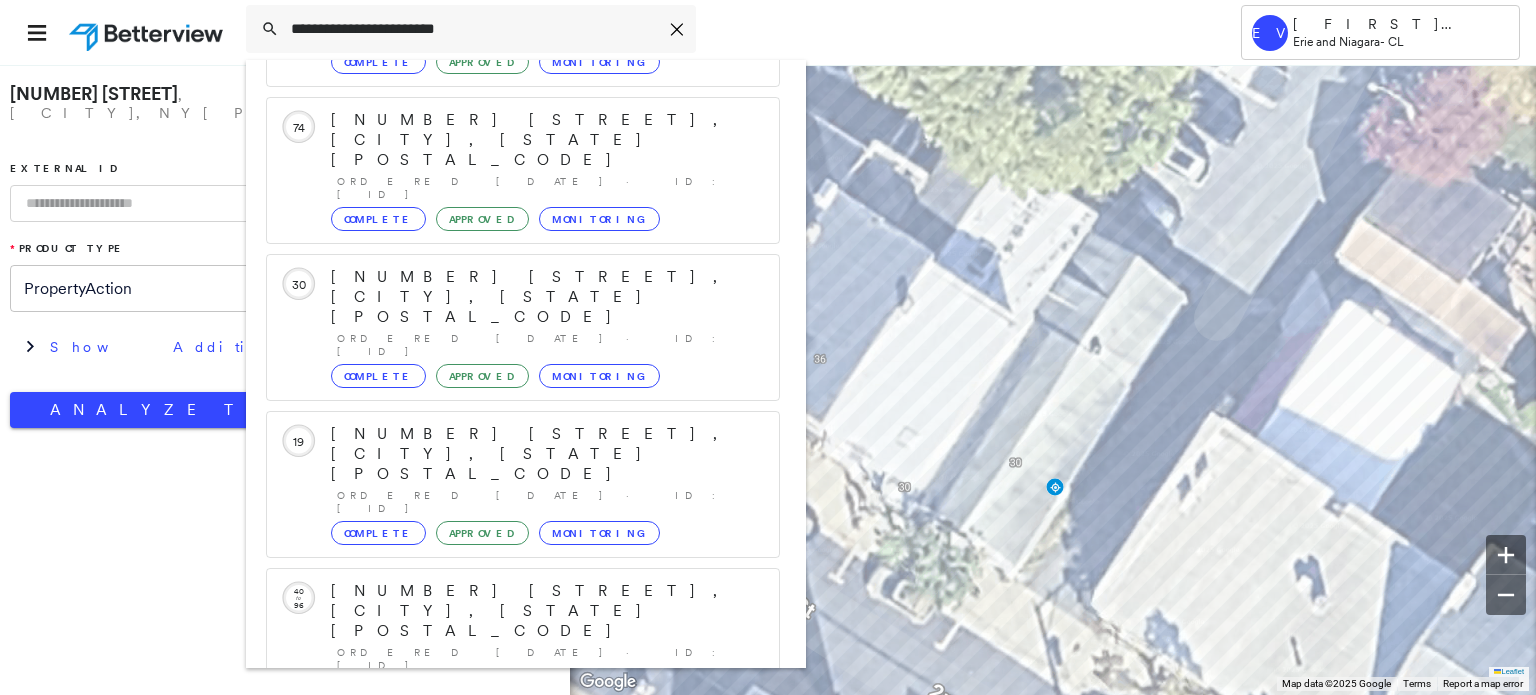 click on "Show  1  more existing properties" at bounding box center (524, 758) 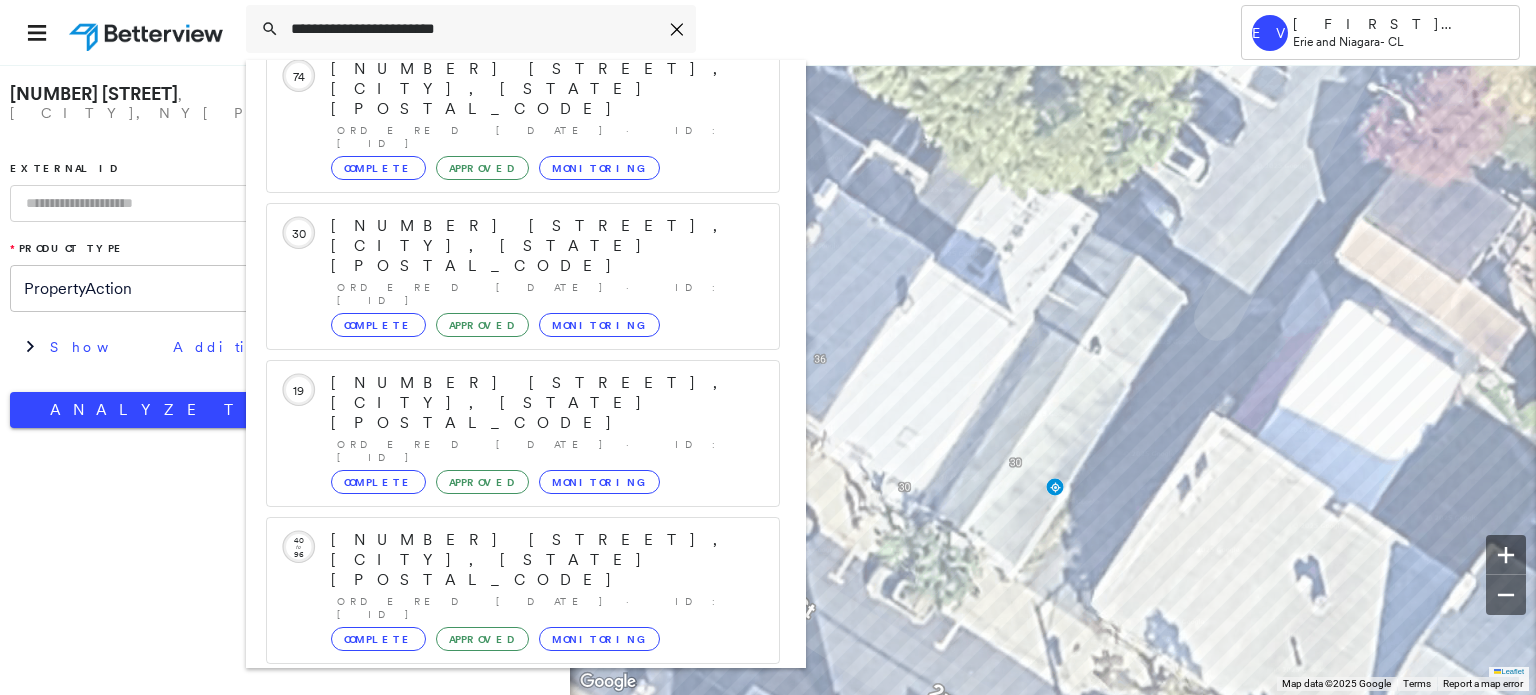 click on "[NUMBER] [STREET], [CITY], [STATE] [POSTAL_CODE]" at bounding box center [501, 957] 